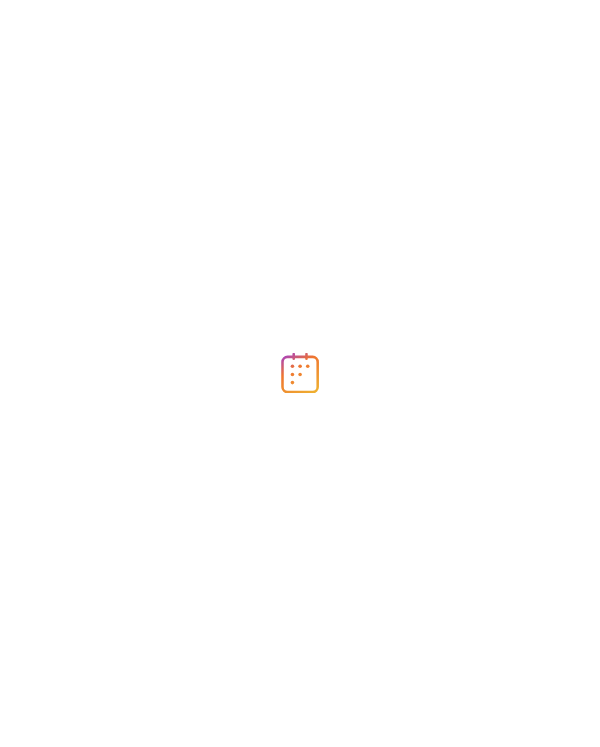 scroll, scrollTop: 0, scrollLeft: 0, axis: both 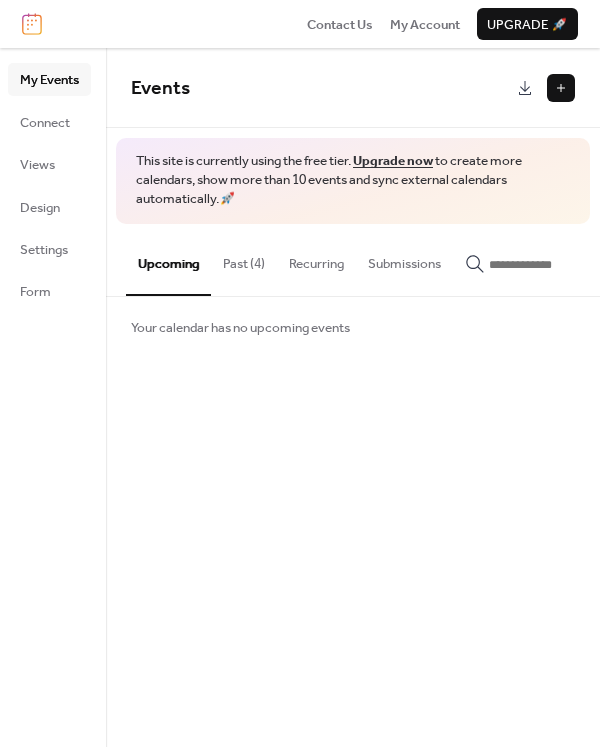 click on "Past  (4)" at bounding box center [244, 259] 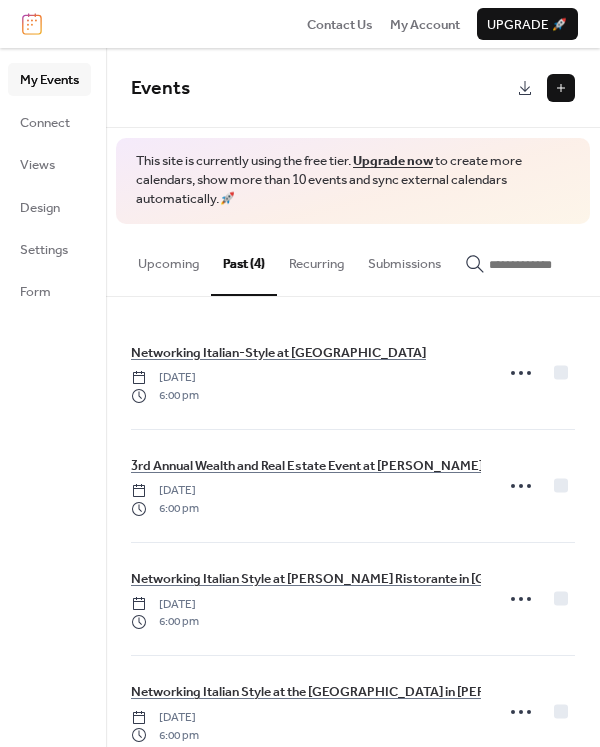 click at bounding box center (561, 88) 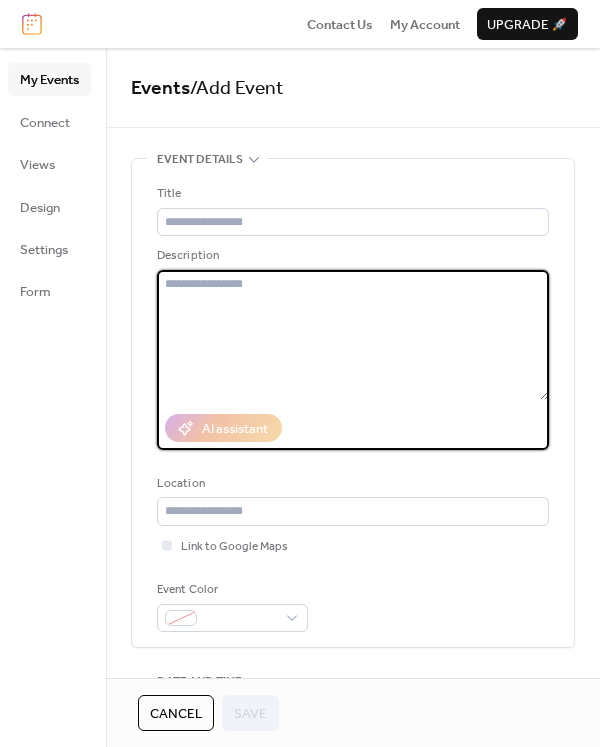 click at bounding box center (353, 335) 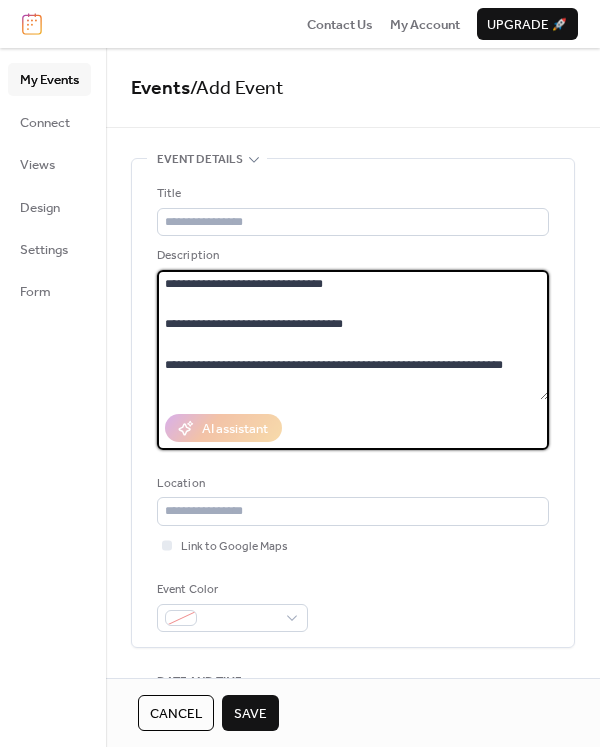 scroll, scrollTop: 629, scrollLeft: 0, axis: vertical 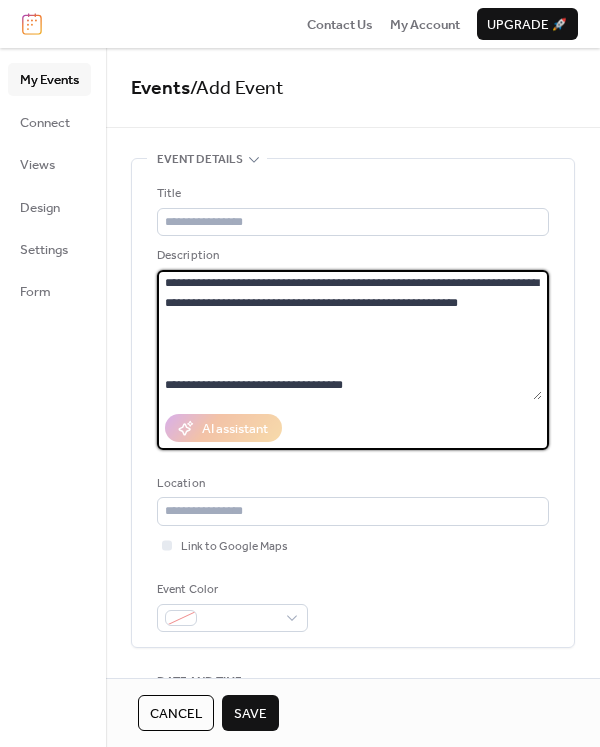 click on "**********" at bounding box center (349, 335) 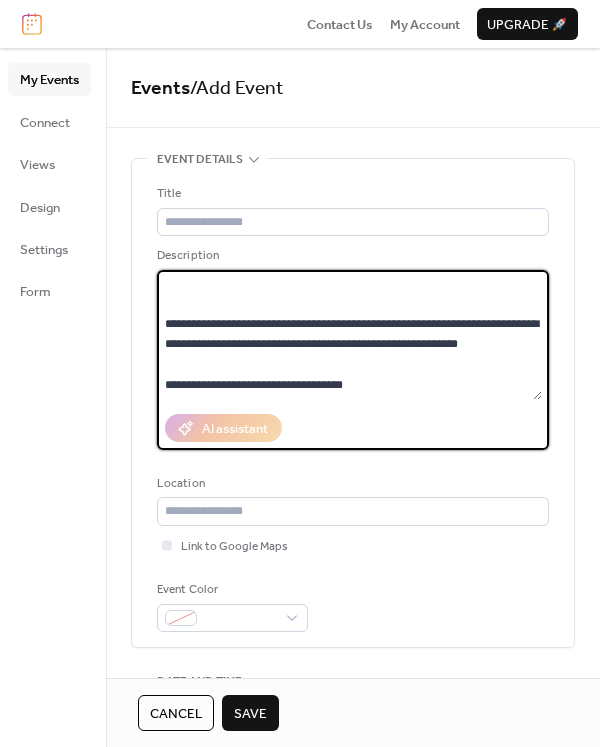 scroll, scrollTop: 591, scrollLeft: 0, axis: vertical 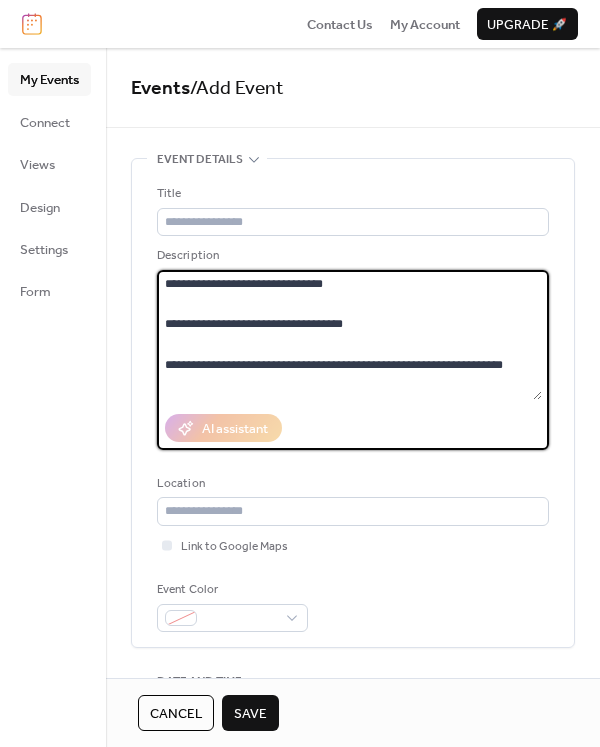 click on "**********" at bounding box center [349, 335] 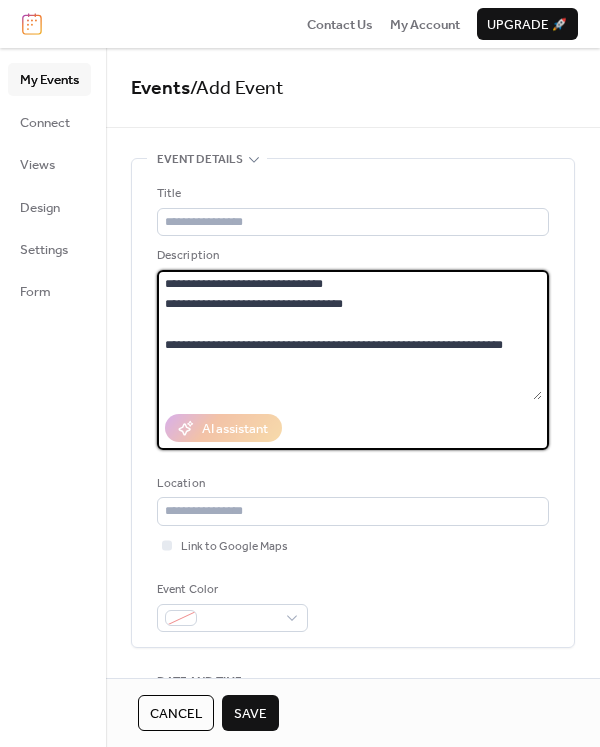 click on "**********" at bounding box center (349, 335) 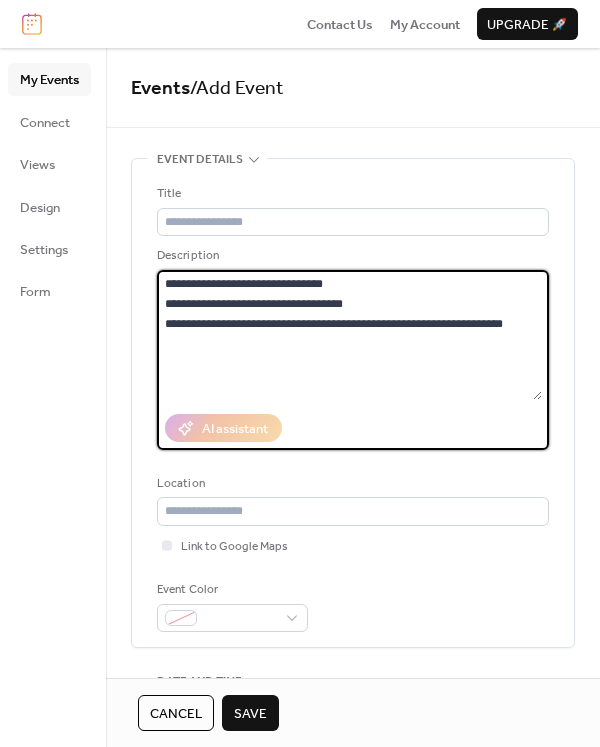 click on "**********" at bounding box center (349, 335) 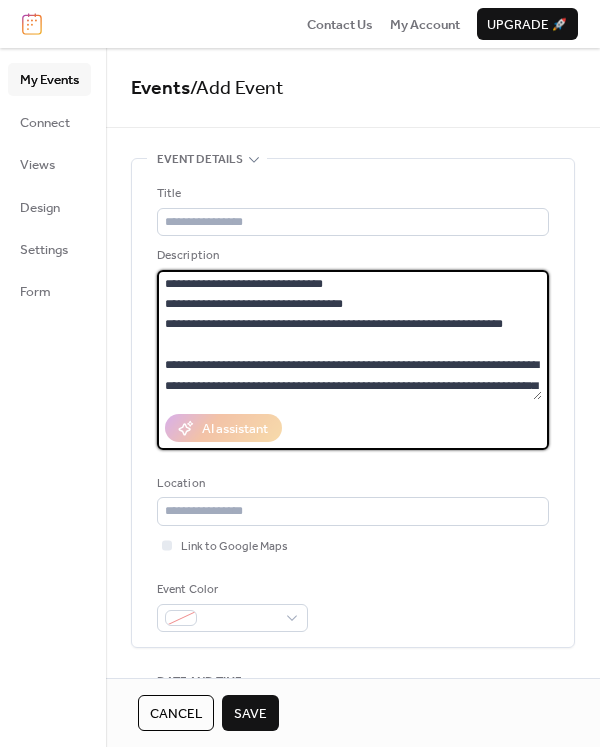 drag, startPoint x: 457, startPoint y: 367, endPoint x: 258, endPoint y: 383, distance: 199.64218 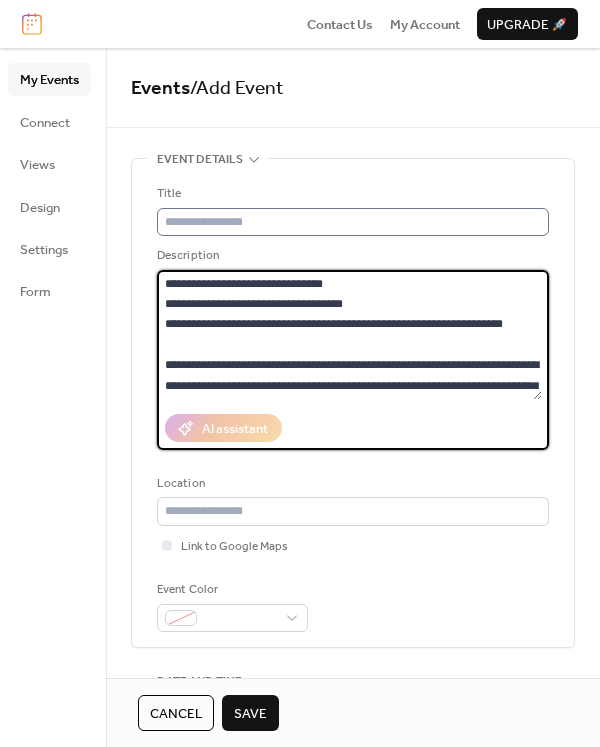 type on "**********" 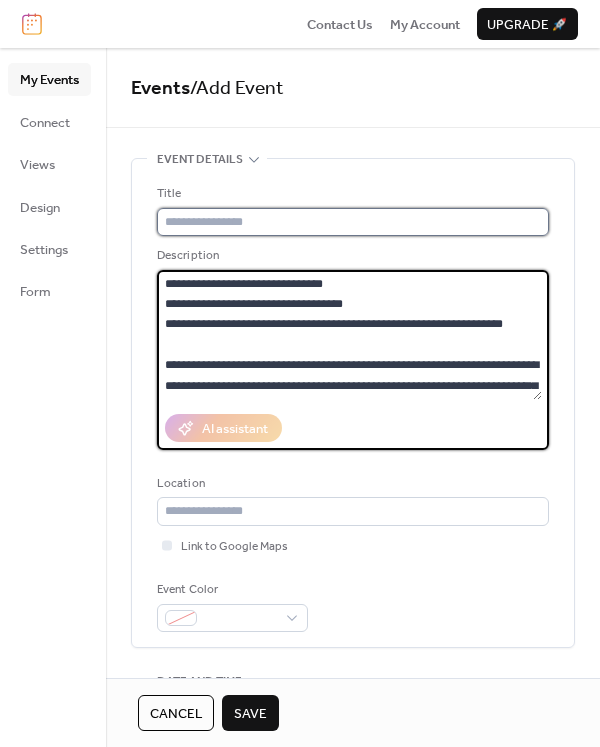 click at bounding box center (353, 222) 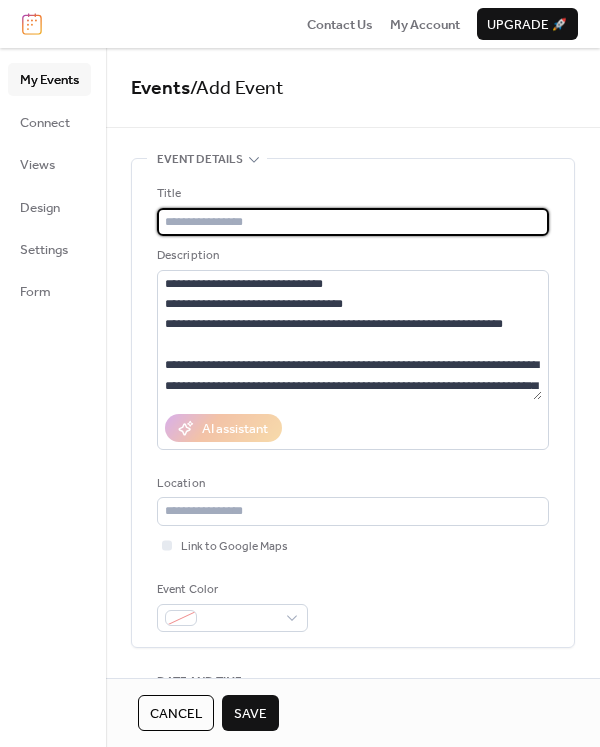 paste on "**********" 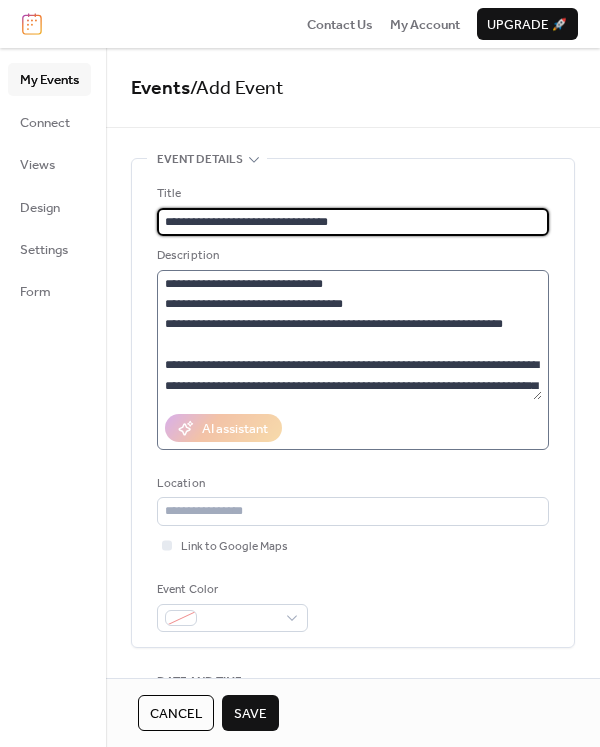 type on "**********" 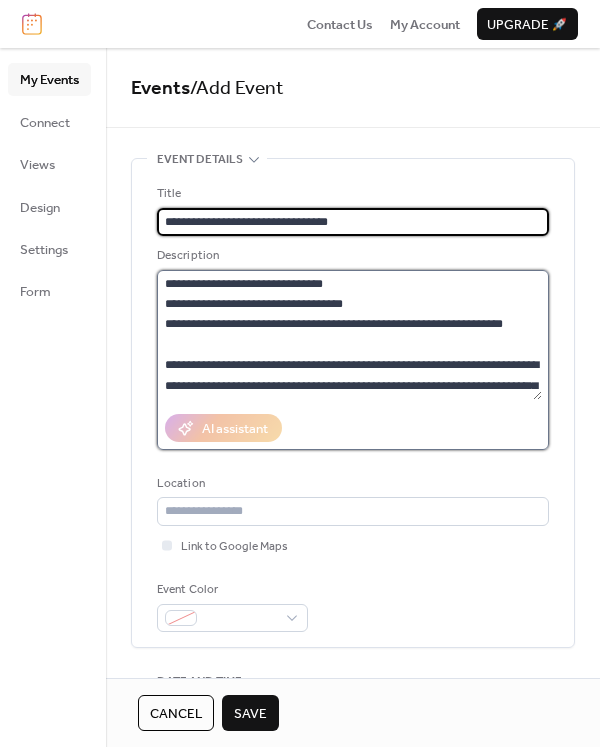 click on "**********" at bounding box center (349, 335) 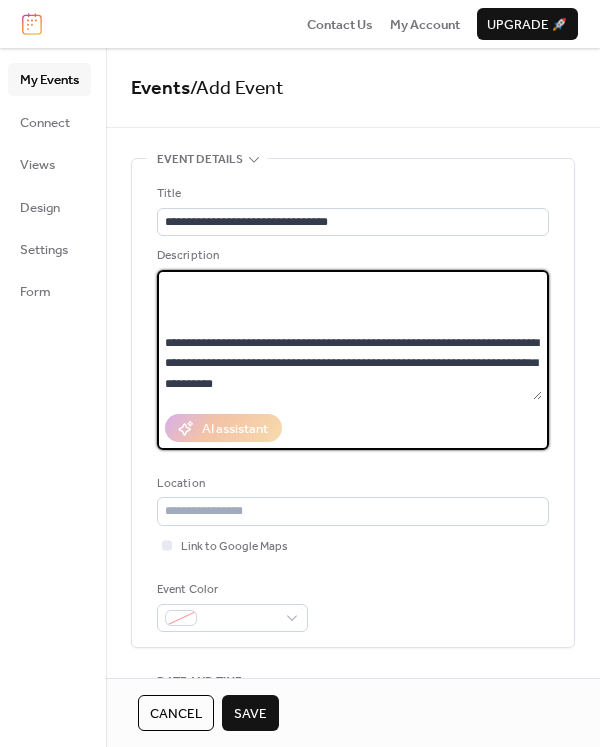 scroll, scrollTop: 167, scrollLeft: 0, axis: vertical 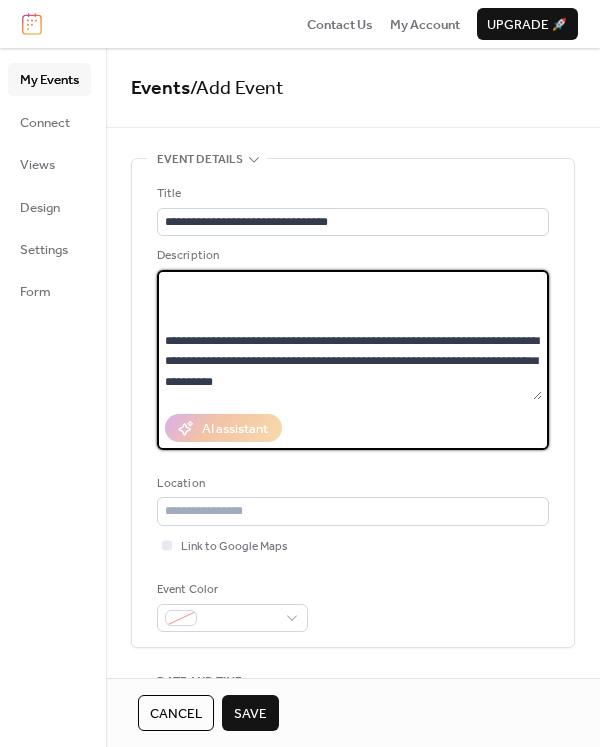 click on "**********" at bounding box center [349, 335] 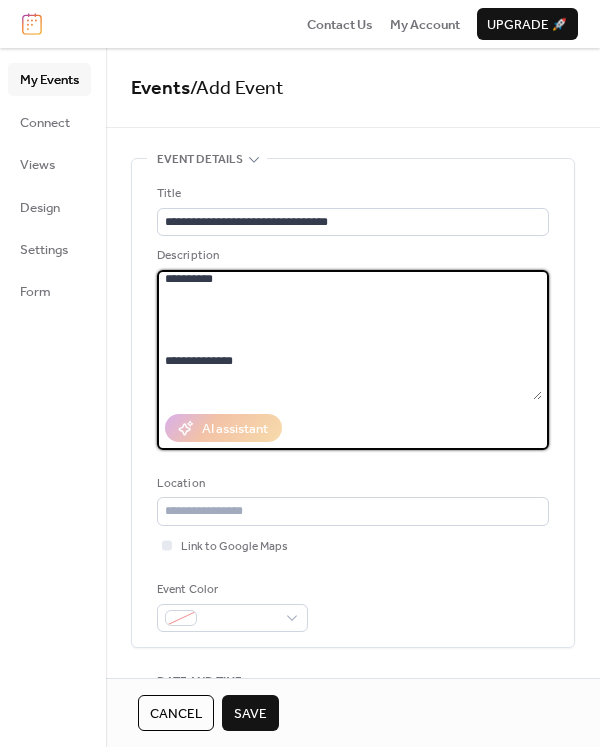 scroll, scrollTop: 235, scrollLeft: 0, axis: vertical 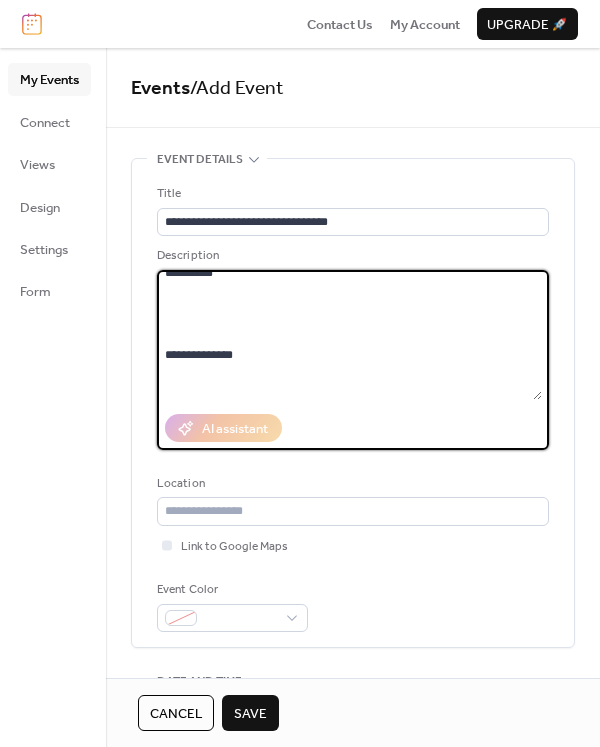 click on "**********" at bounding box center [349, 335] 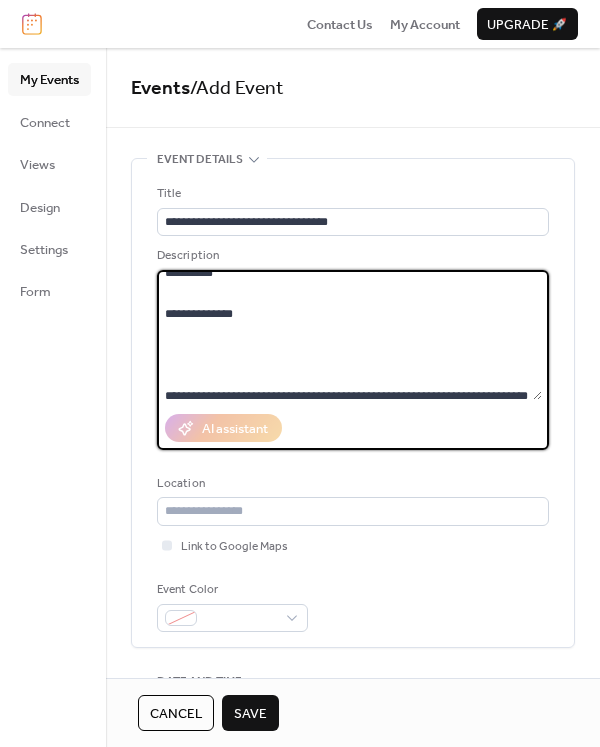 click on "**********" at bounding box center [349, 335] 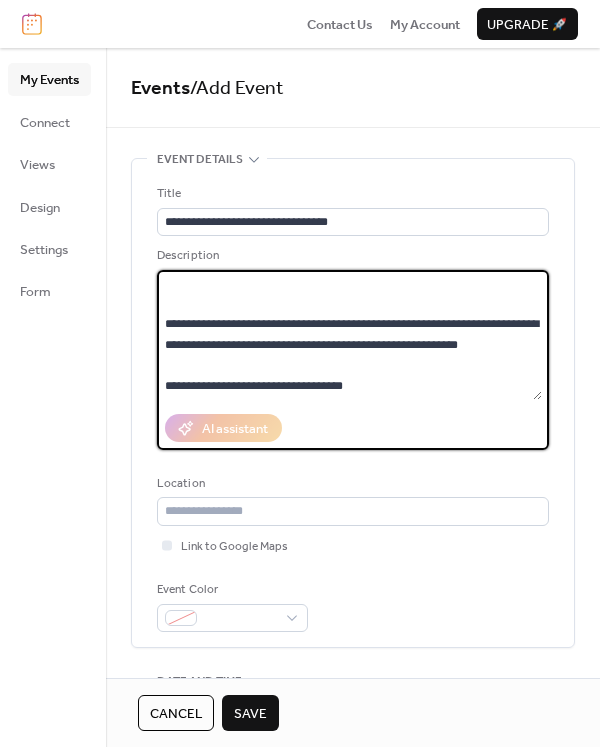 scroll, scrollTop: 363, scrollLeft: 0, axis: vertical 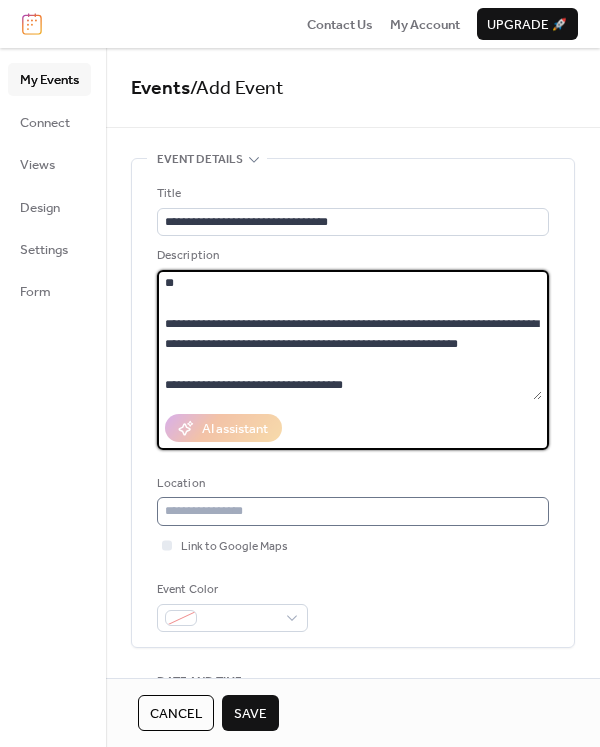 type on "**********" 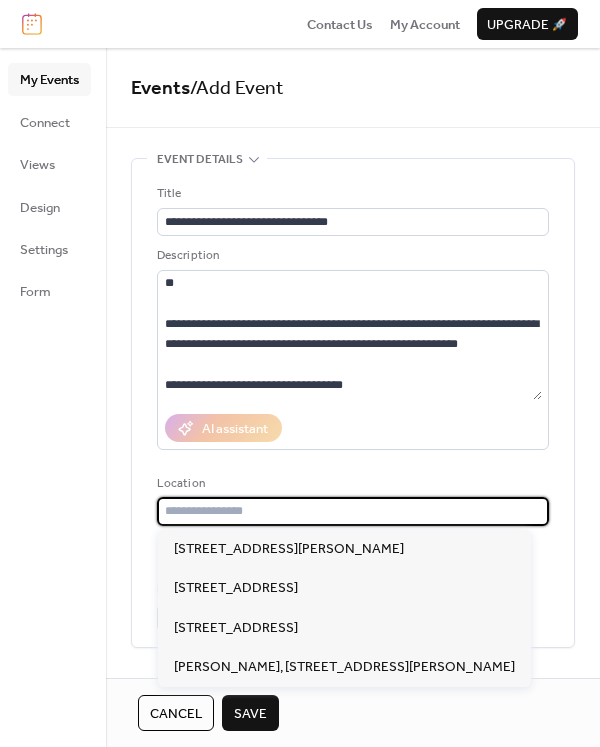 click at bounding box center [353, 511] 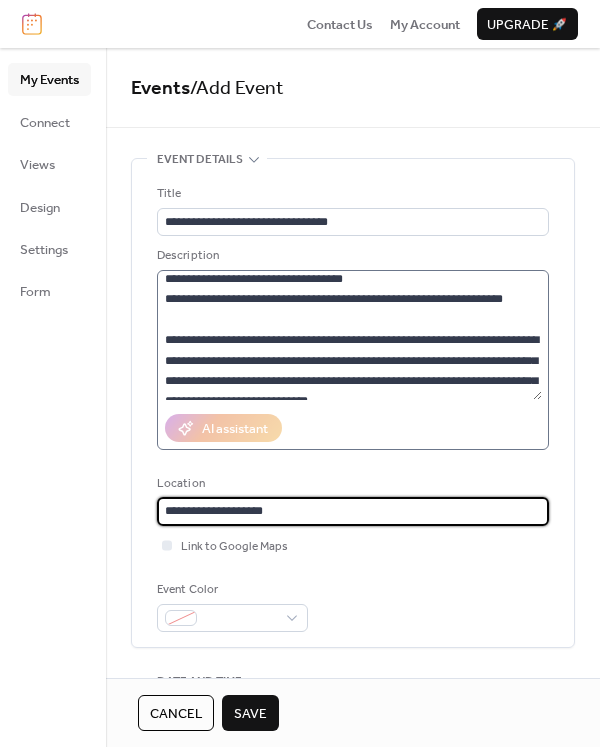 scroll, scrollTop: 0, scrollLeft: 0, axis: both 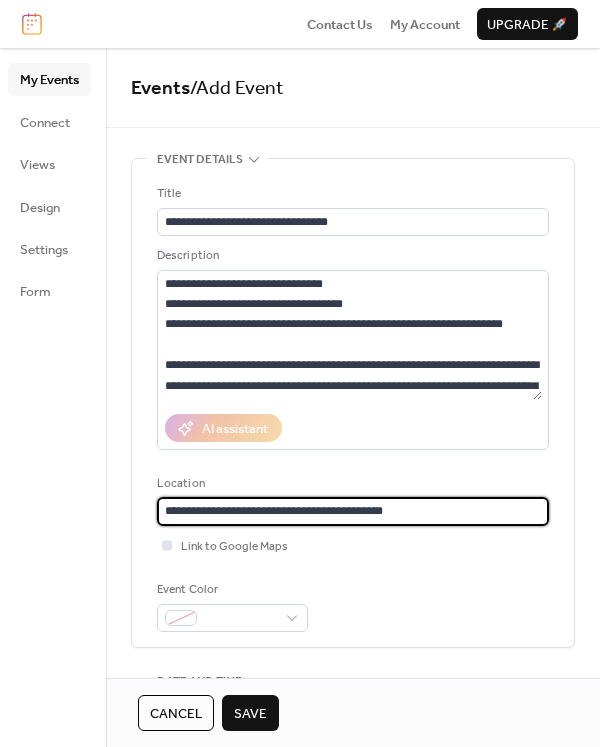 type on "**********" 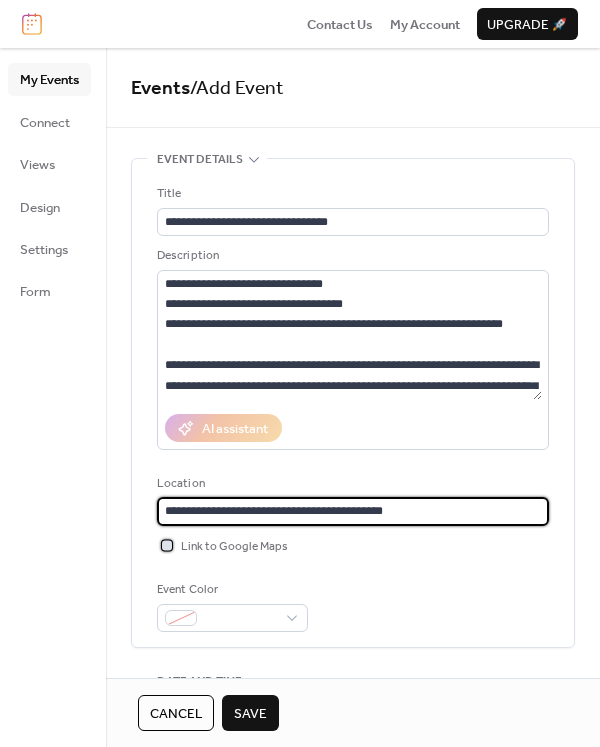 click on "Link to Google Maps" at bounding box center [234, 547] 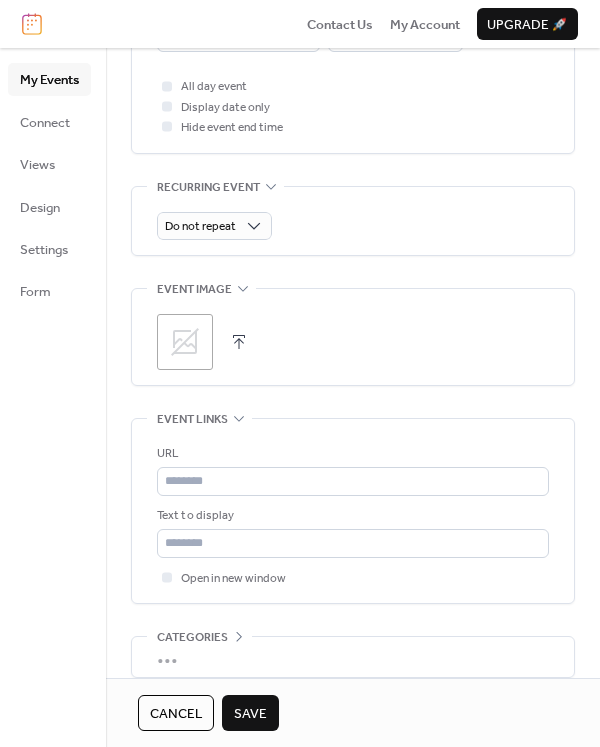 scroll, scrollTop: 824, scrollLeft: 0, axis: vertical 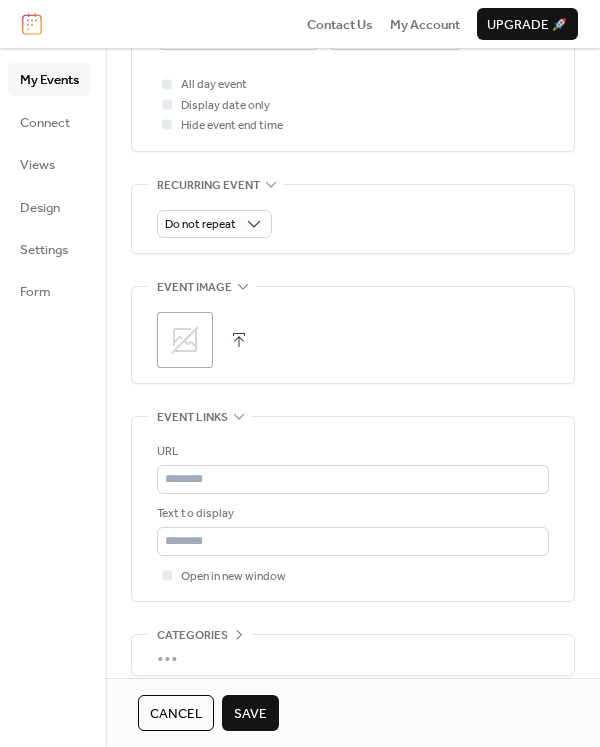 click 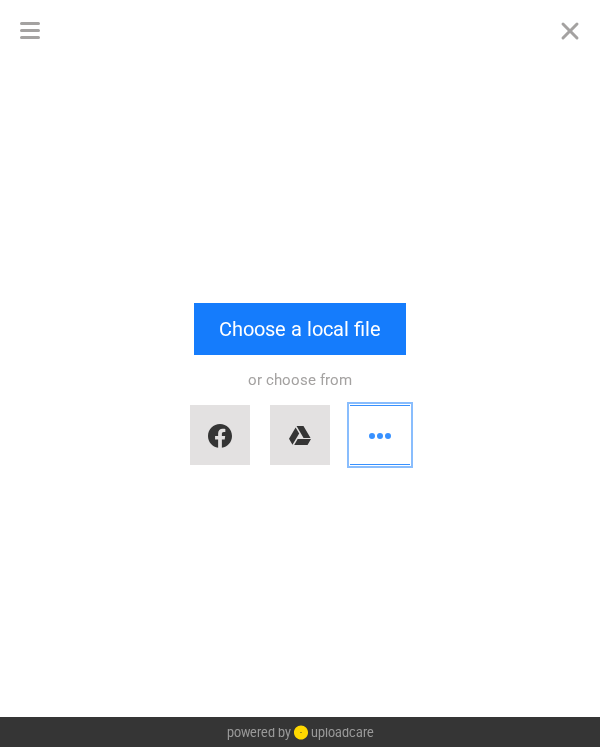 click at bounding box center (380, 435) 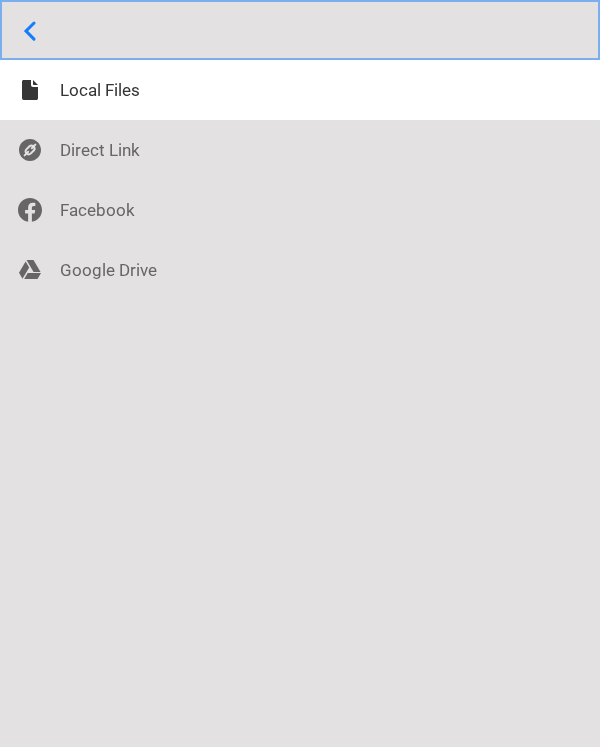click at bounding box center (300, 30) 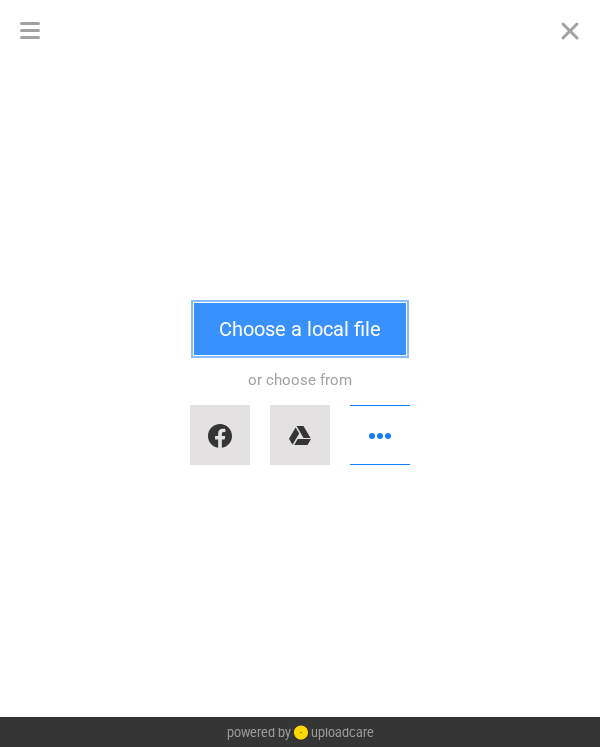 click on "Choose a local file" at bounding box center (300, 329) 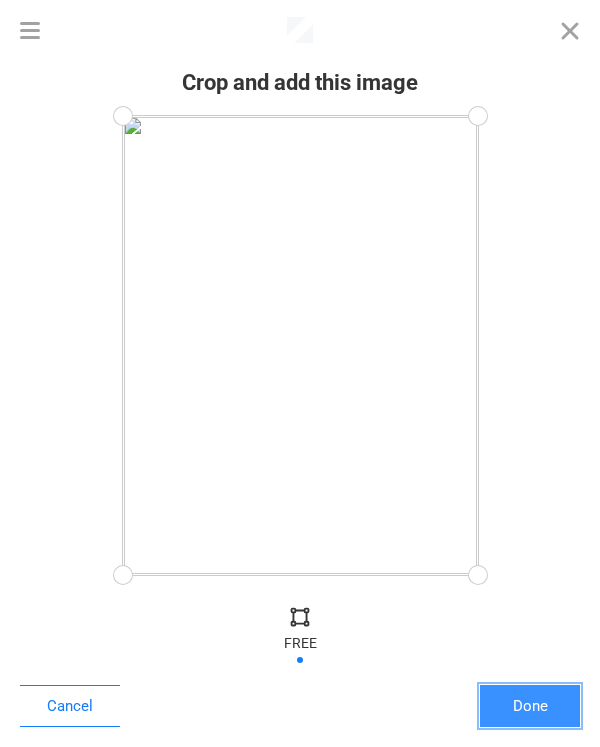 click on "Done" at bounding box center (530, 706) 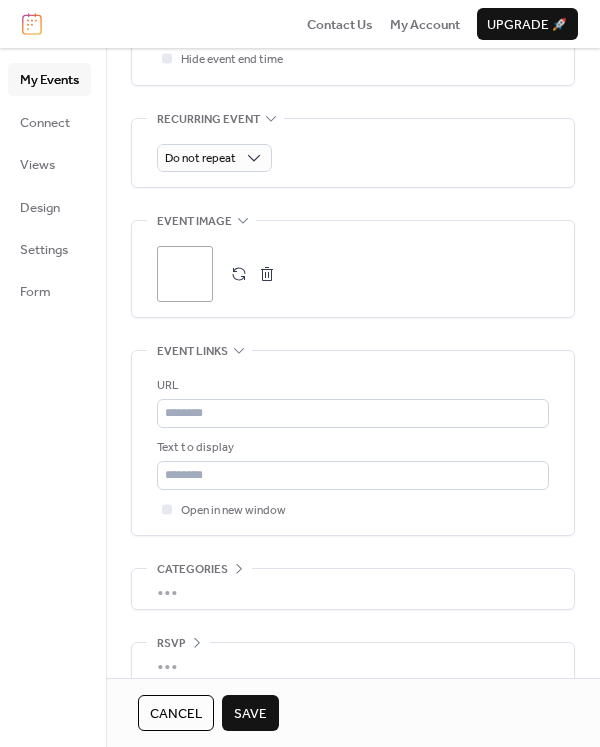 scroll, scrollTop: 916, scrollLeft: 0, axis: vertical 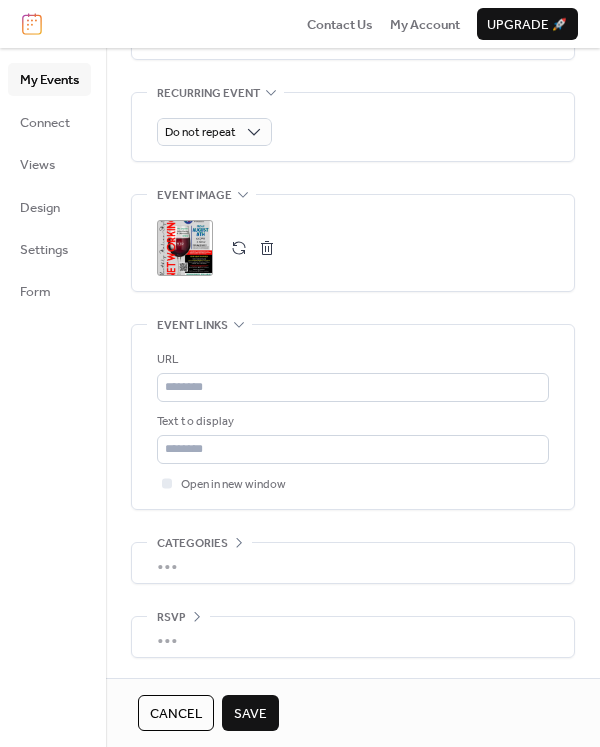 click on "•••" at bounding box center [353, 563] 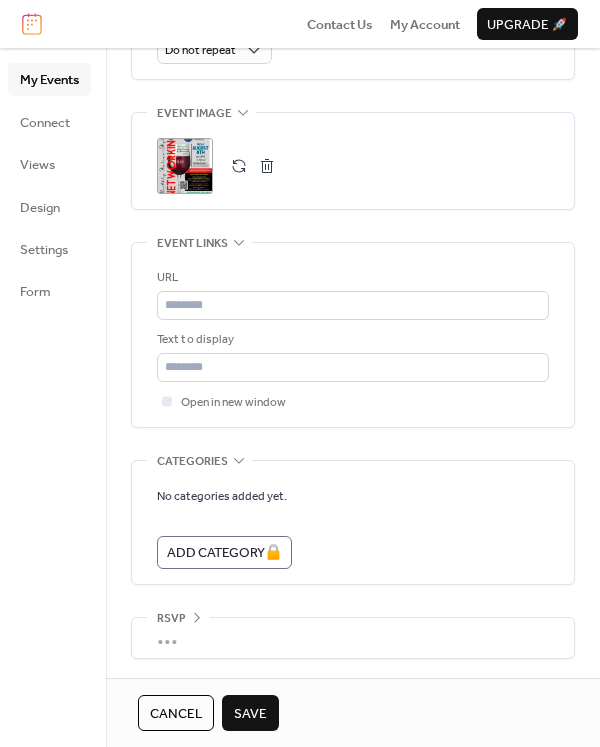 scroll, scrollTop: 999, scrollLeft: 0, axis: vertical 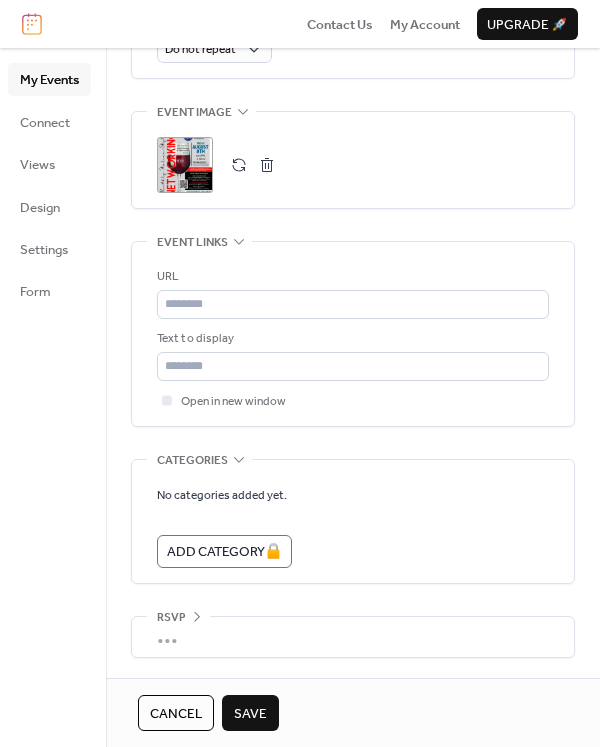 click on "•••" at bounding box center (353, 637) 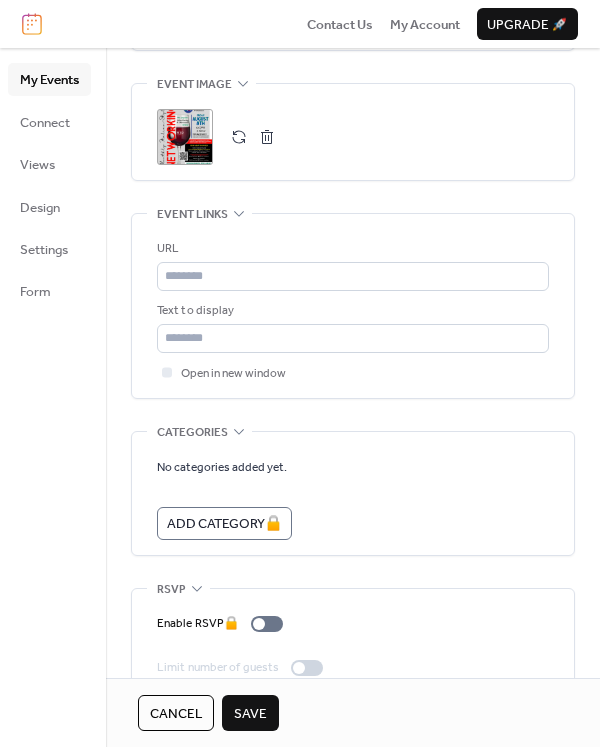 scroll, scrollTop: 1064, scrollLeft: 0, axis: vertical 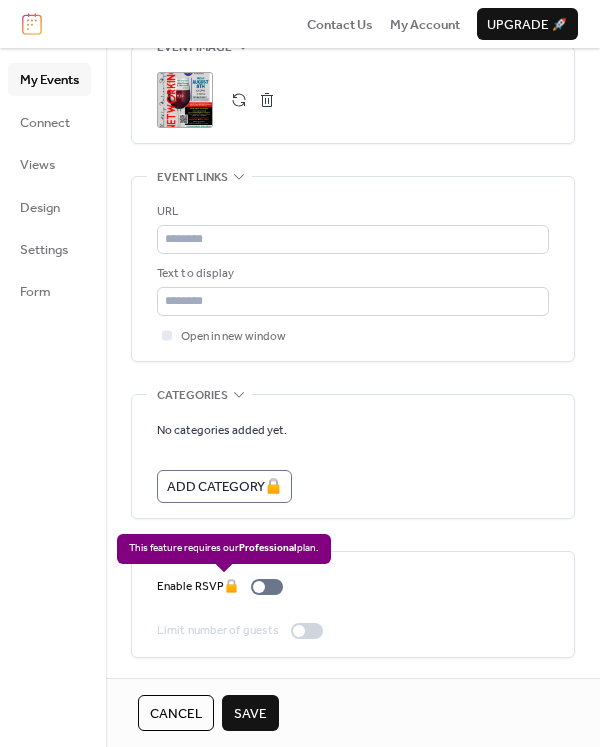 click on "Enable RSVP  🔒" at bounding box center (224, 587) 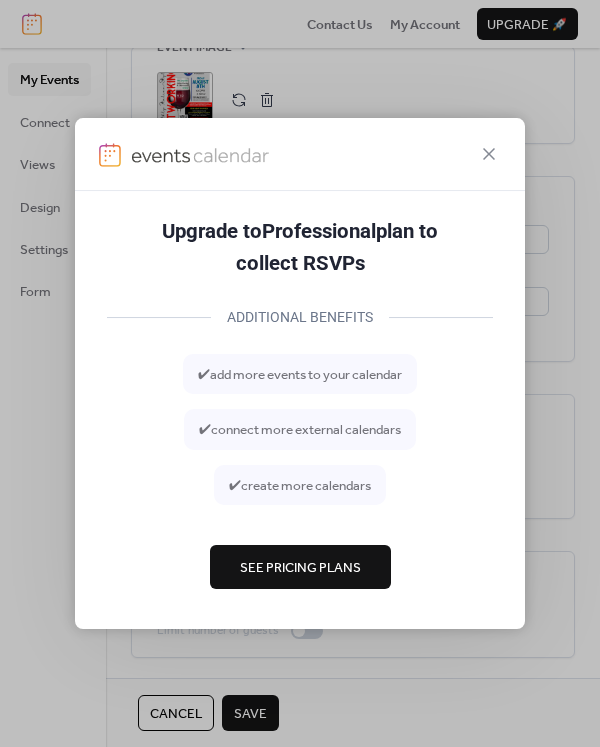 click at bounding box center (300, 154) 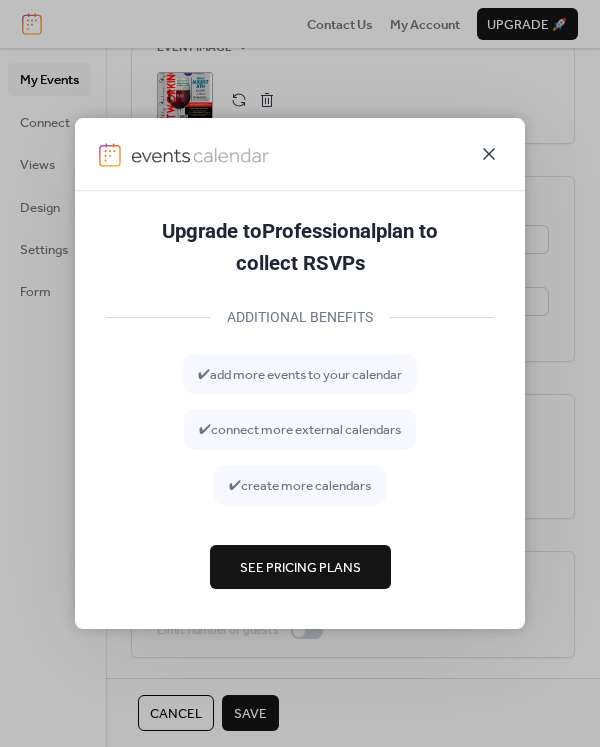 click 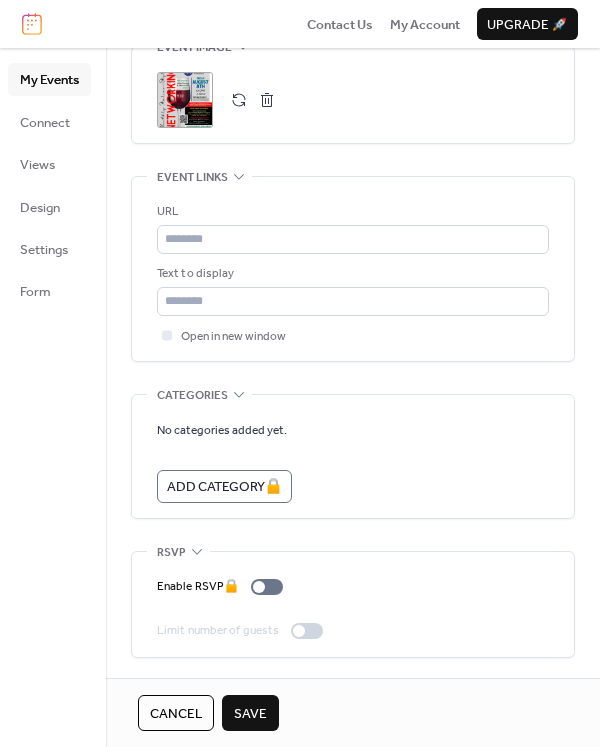 click on "Save" at bounding box center [250, 714] 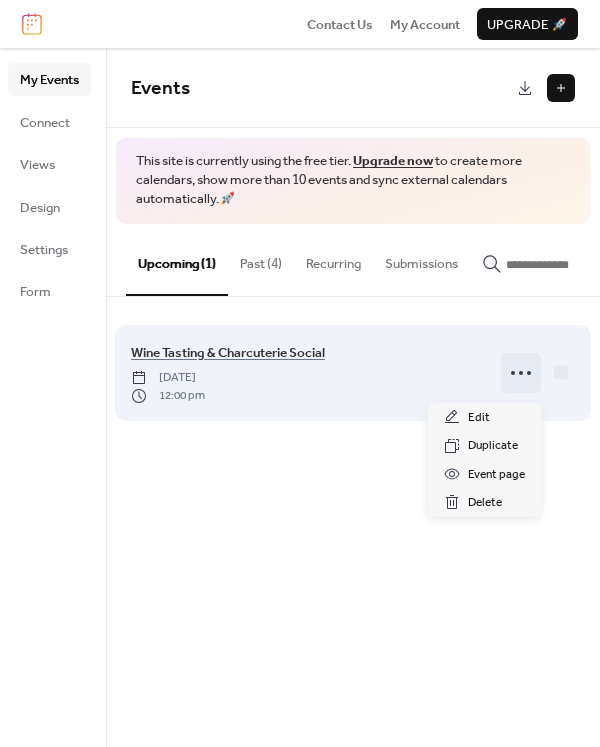 click 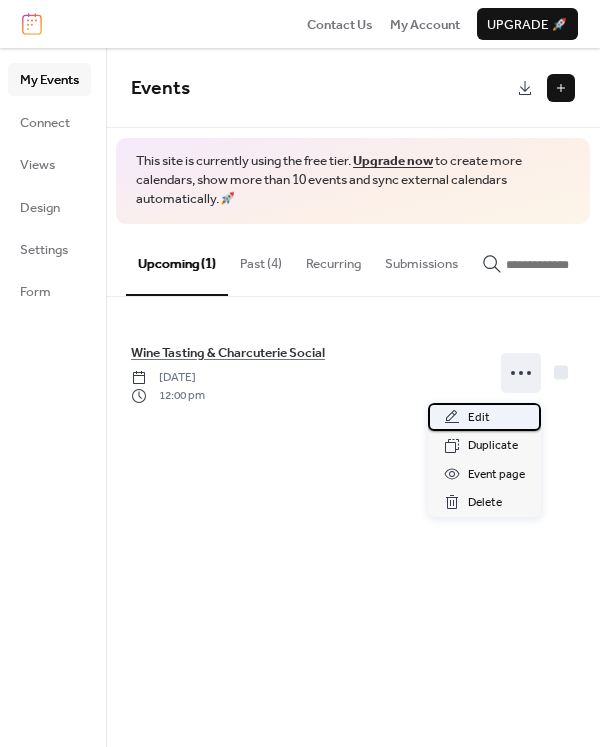 click on "Edit" at bounding box center (479, 418) 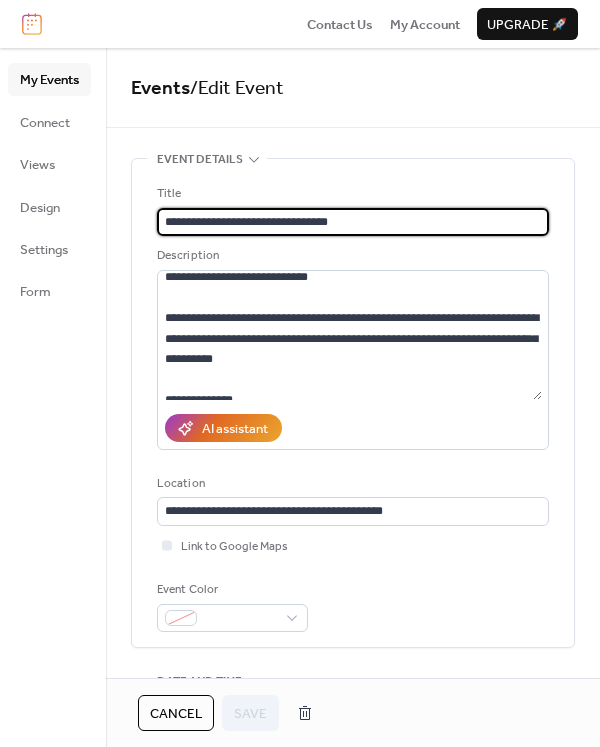 scroll, scrollTop: 346, scrollLeft: 0, axis: vertical 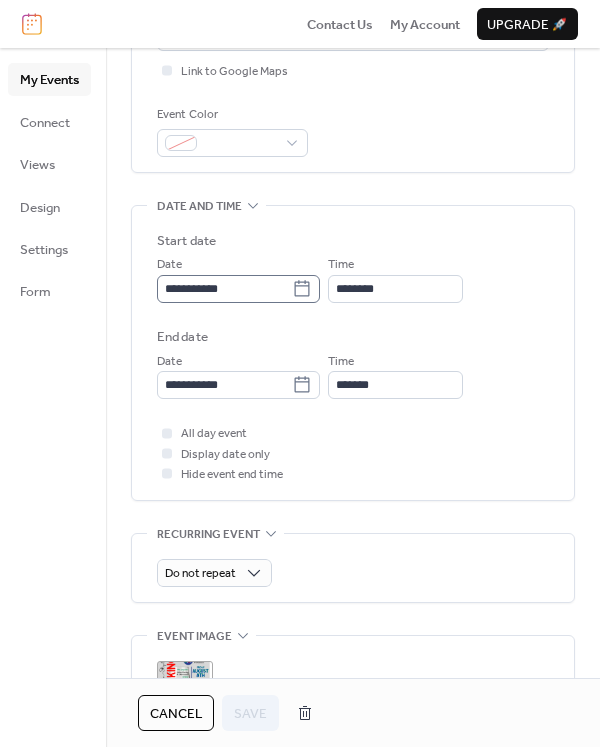 click 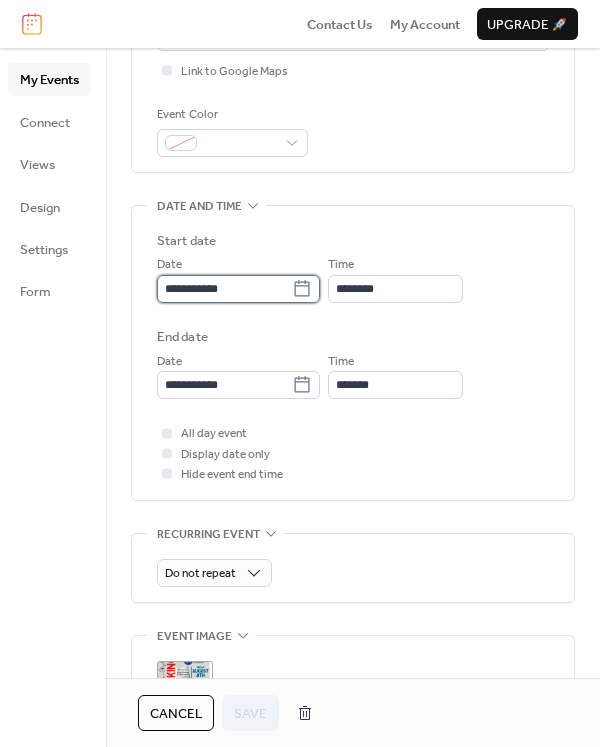 click on "**********" at bounding box center [224, 289] 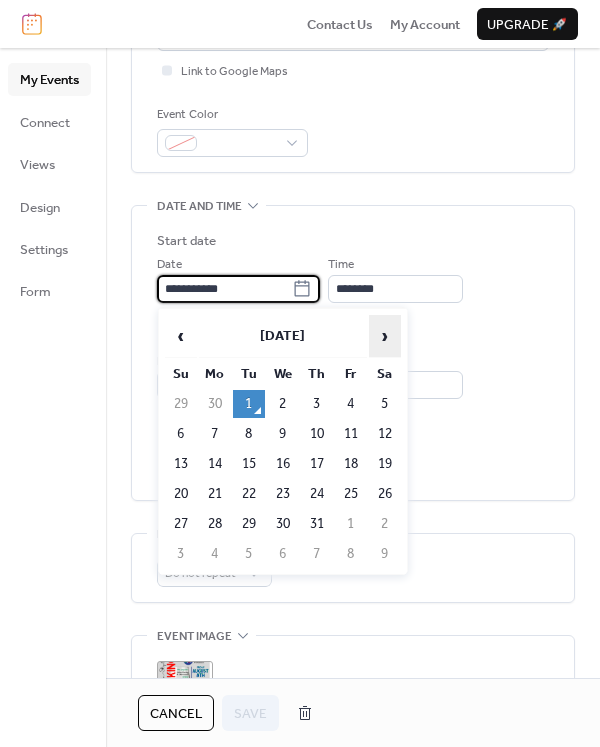 click on "›" at bounding box center [385, 336] 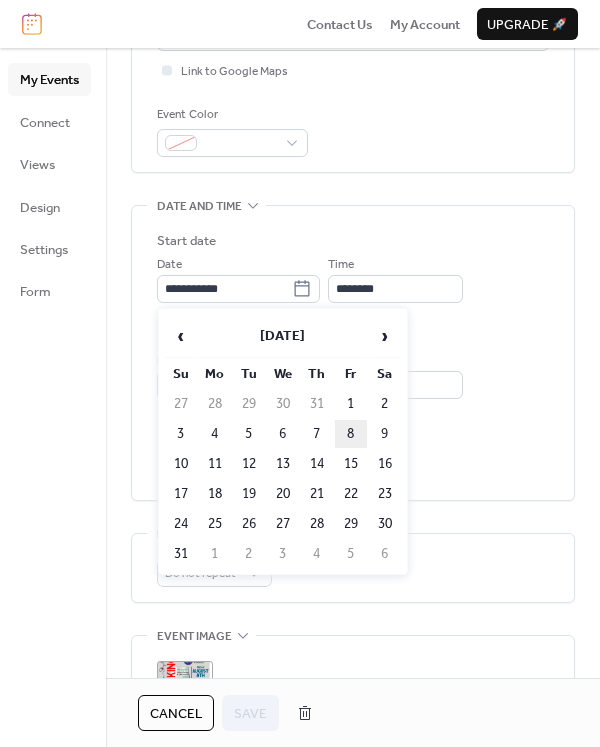 click on "8" at bounding box center [351, 434] 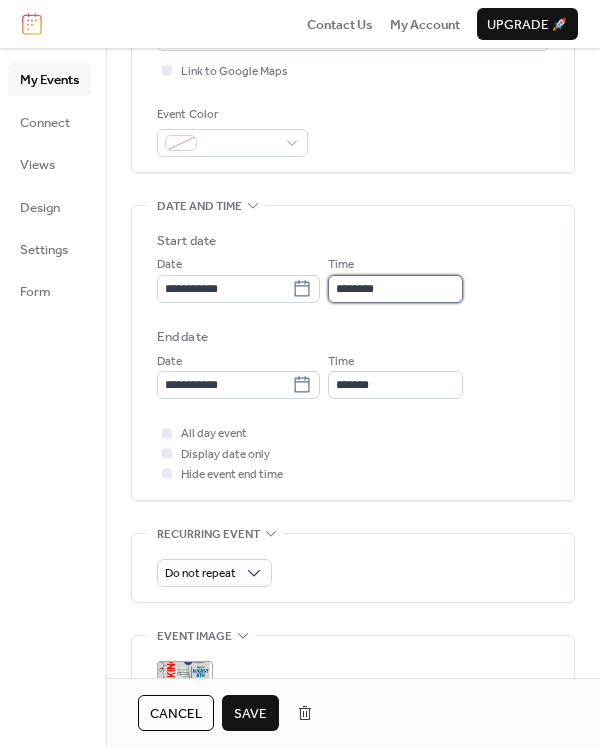 click on "********" at bounding box center (395, 289) 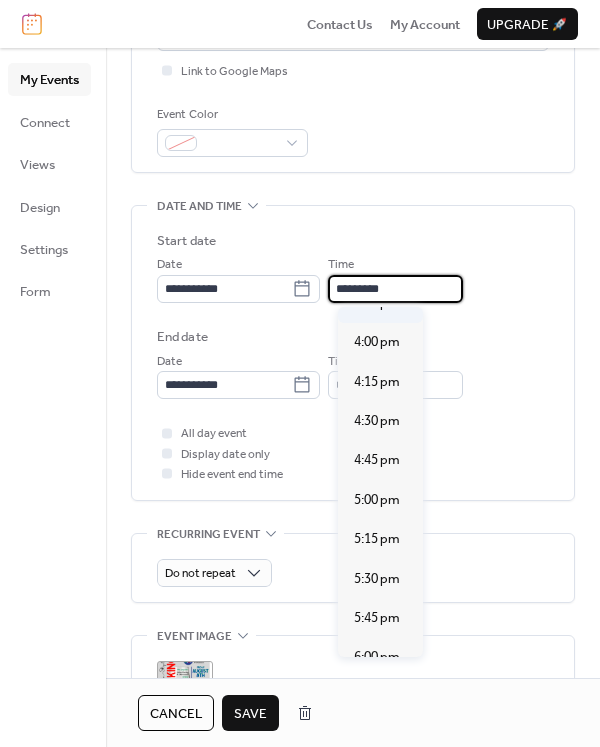 scroll, scrollTop: 2573, scrollLeft: 0, axis: vertical 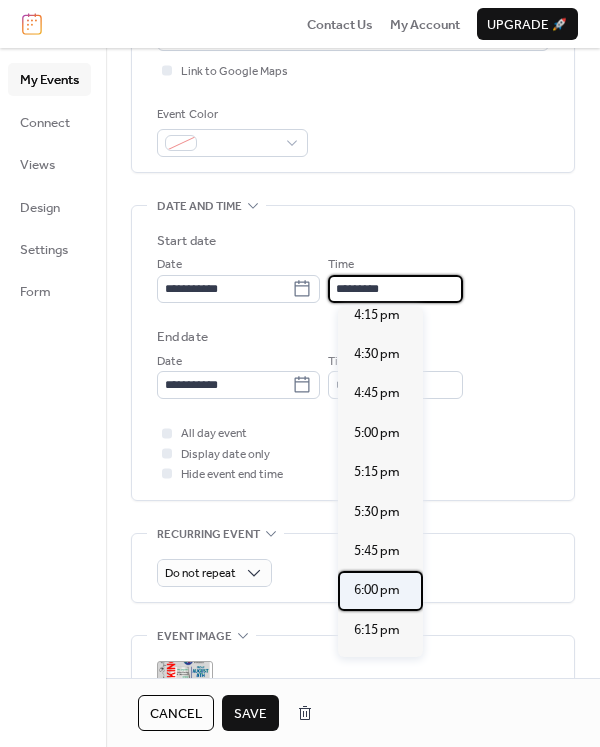 click on "6:00 pm" at bounding box center [377, 590] 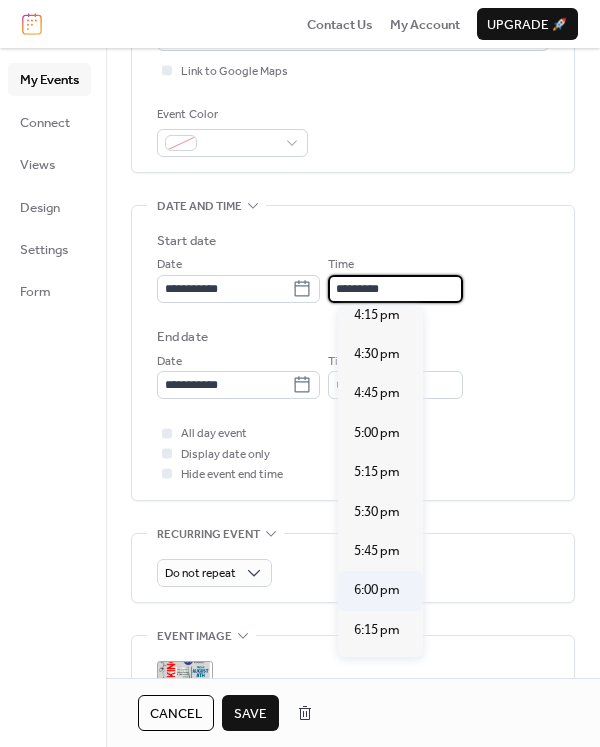 type on "*******" 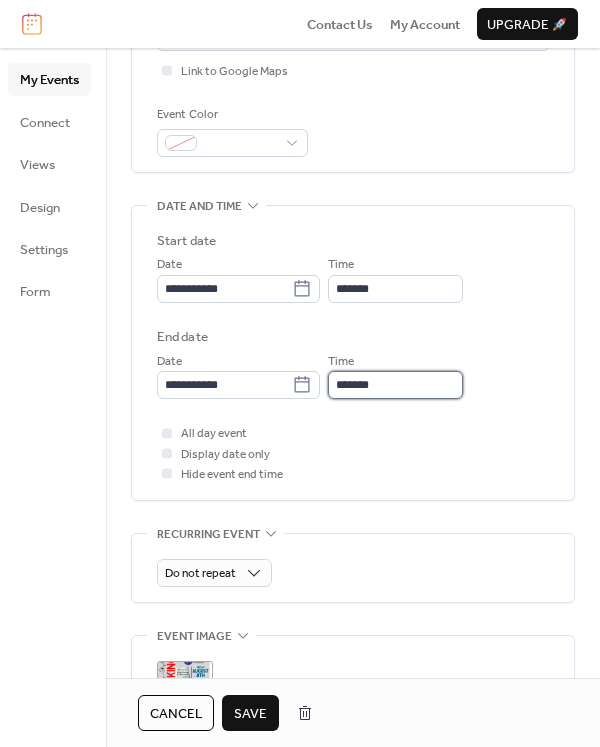 click on "*******" at bounding box center [395, 385] 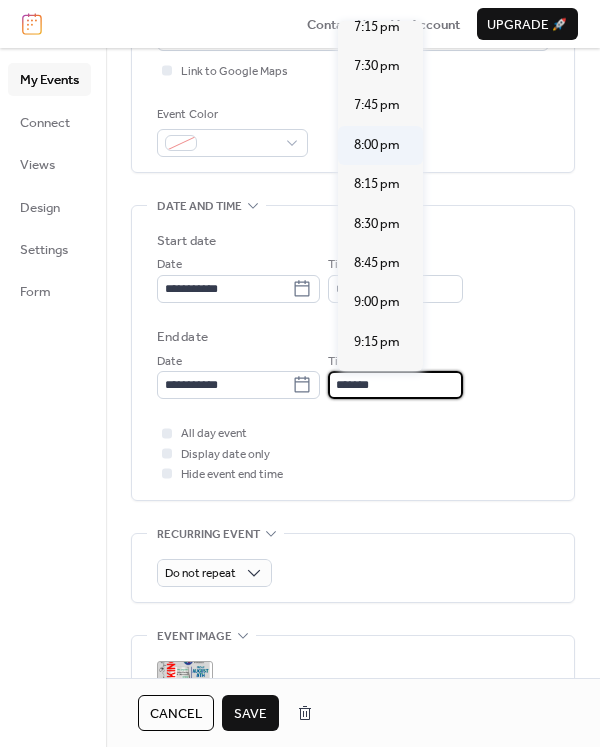 scroll, scrollTop: 175, scrollLeft: 0, axis: vertical 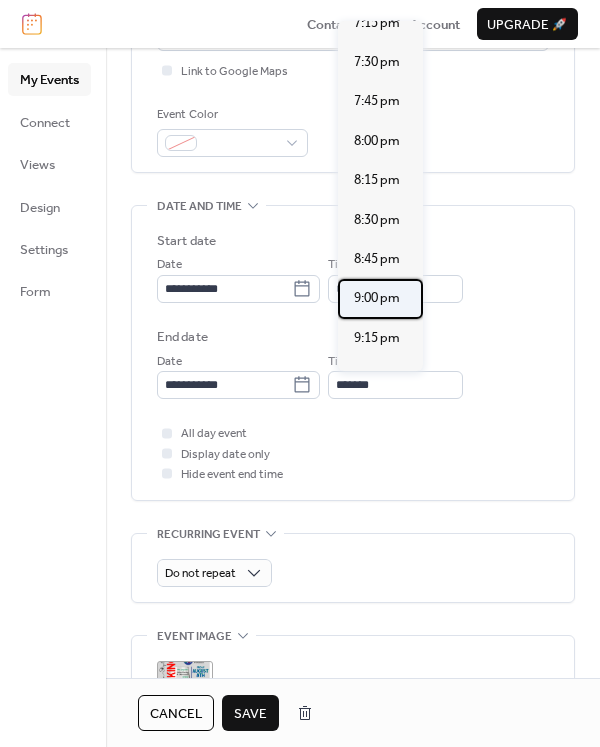 click on "9:00 pm" at bounding box center (377, 298) 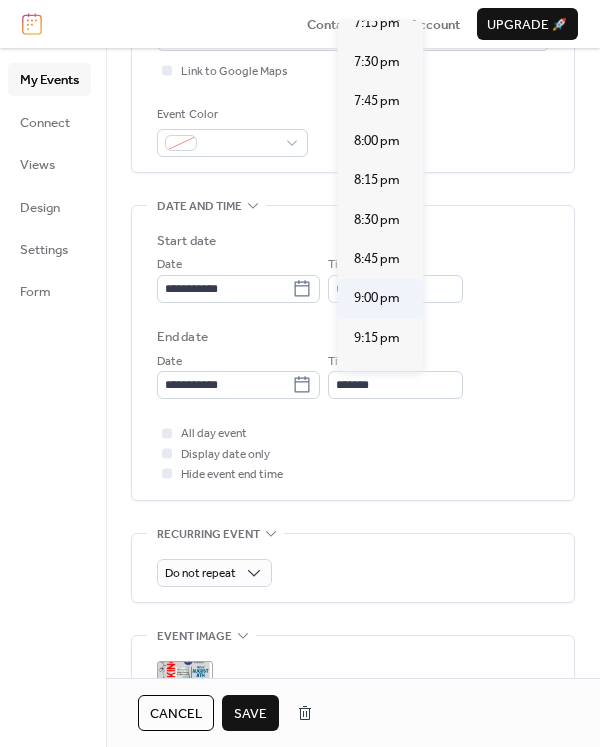 type on "*******" 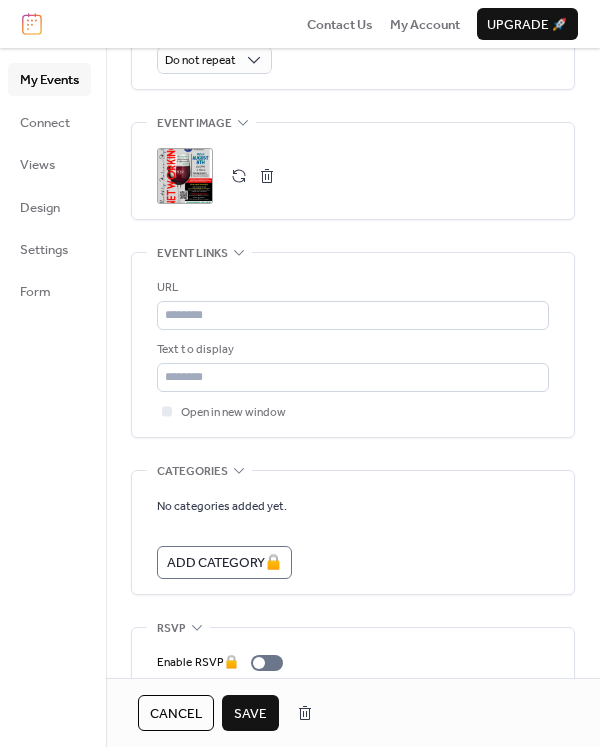 scroll, scrollTop: 1064, scrollLeft: 0, axis: vertical 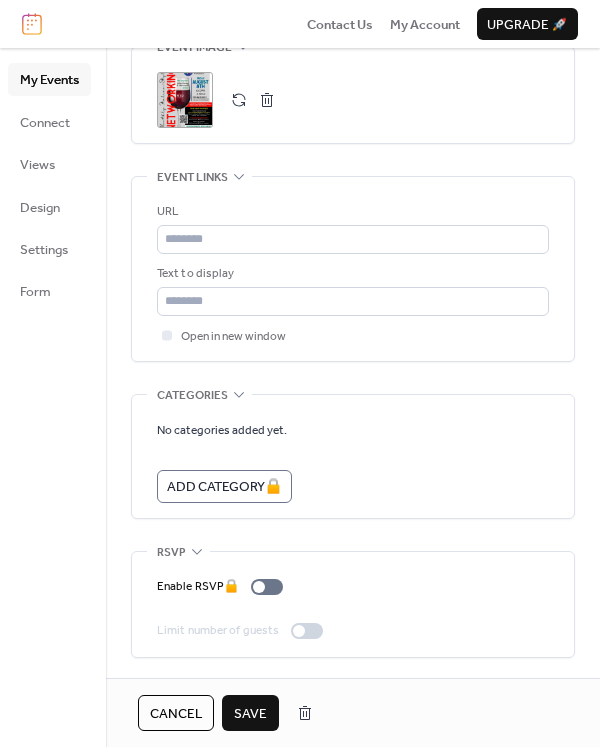 click on "Save" at bounding box center (250, 714) 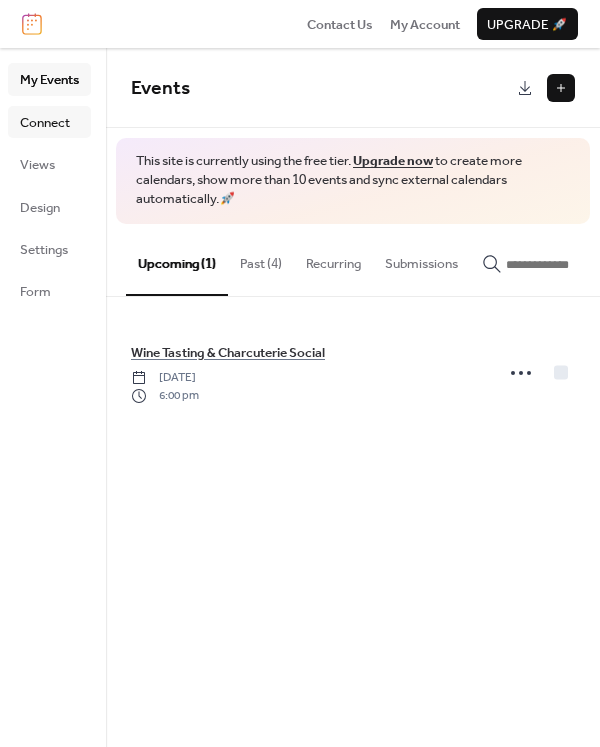 click on "Connect" at bounding box center [45, 123] 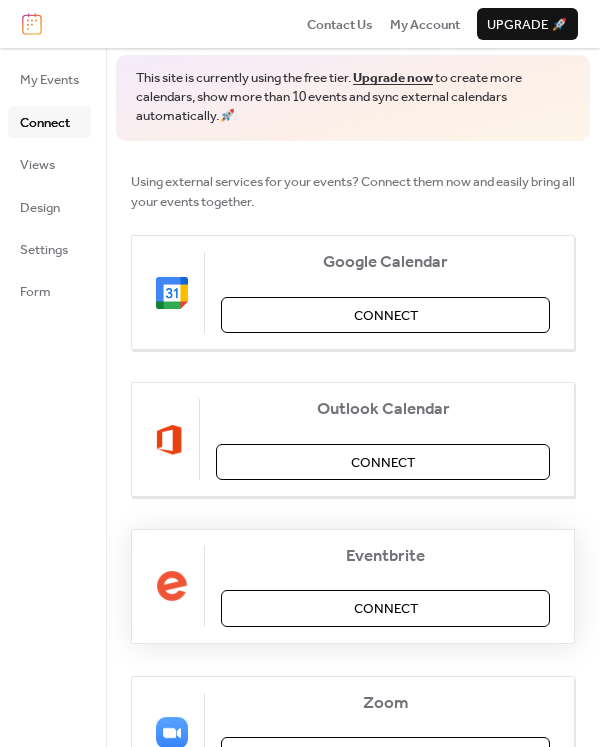 scroll, scrollTop: 0, scrollLeft: 0, axis: both 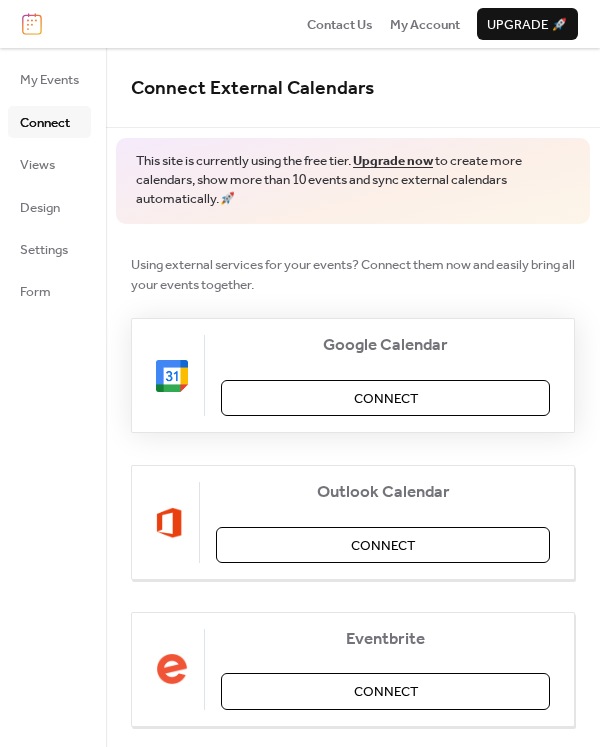 click on "Connect" at bounding box center [385, 398] 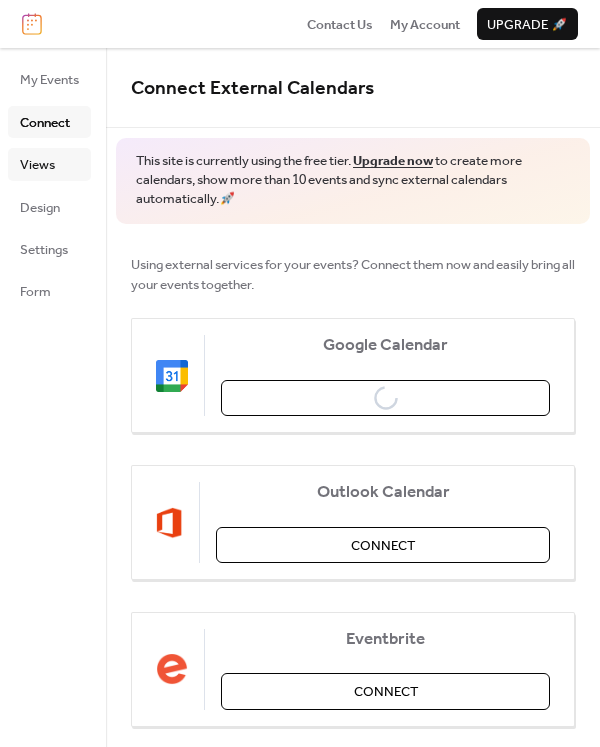 click on "Views" at bounding box center [37, 165] 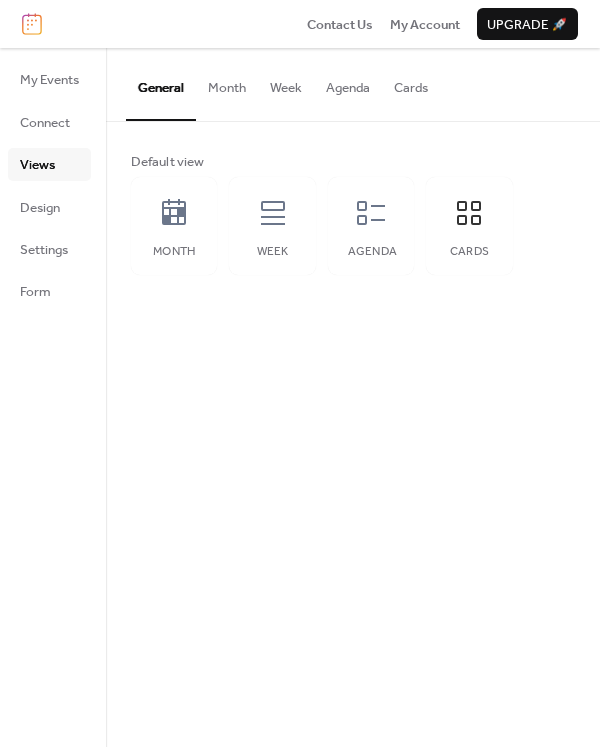 click on "Month" at bounding box center (227, 83) 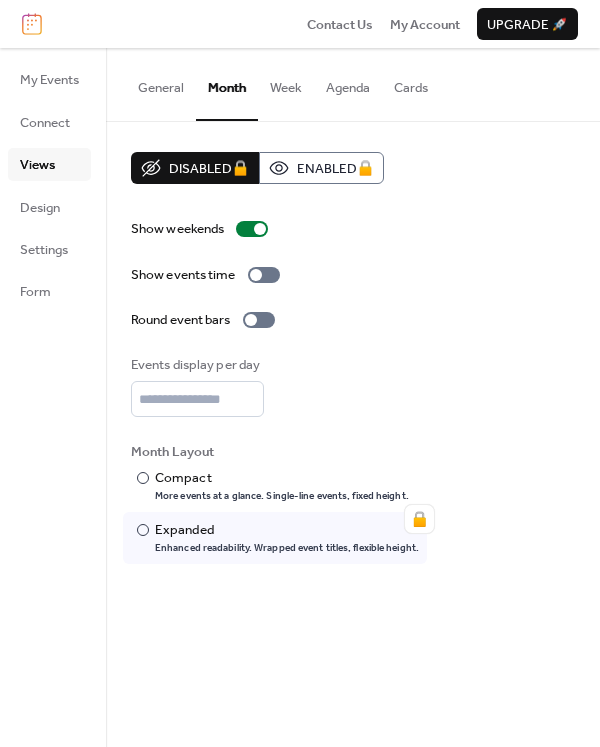 click on "Views" at bounding box center [37, 165] 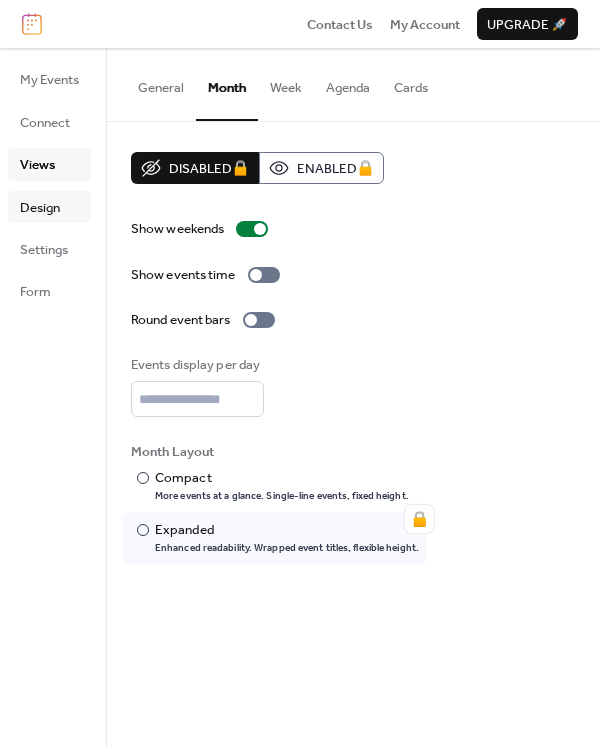 click on "Design" at bounding box center [40, 208] 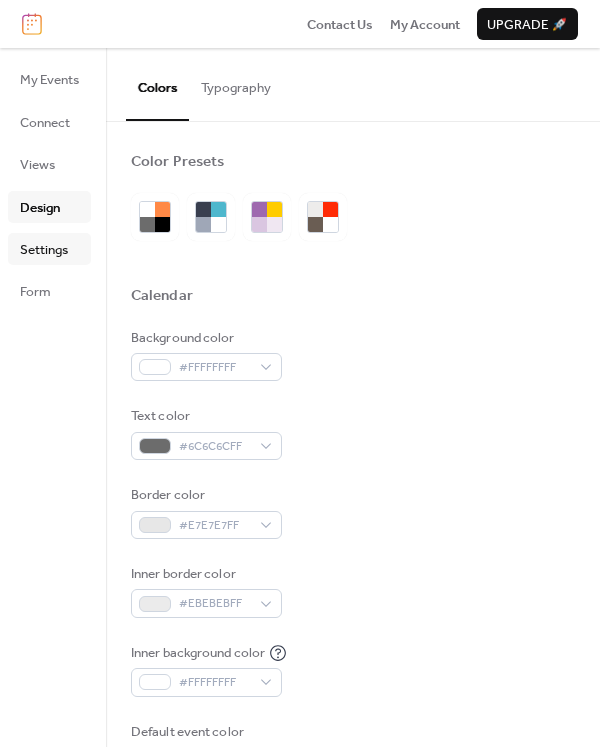 click on "Settings" at bounding box center [44, 250] 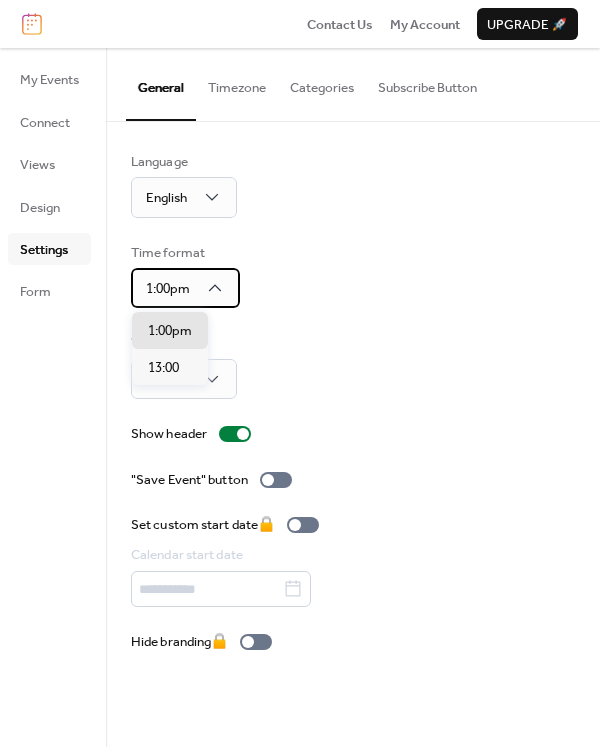 click on "1:00pm" at bounding box center (185, 288) 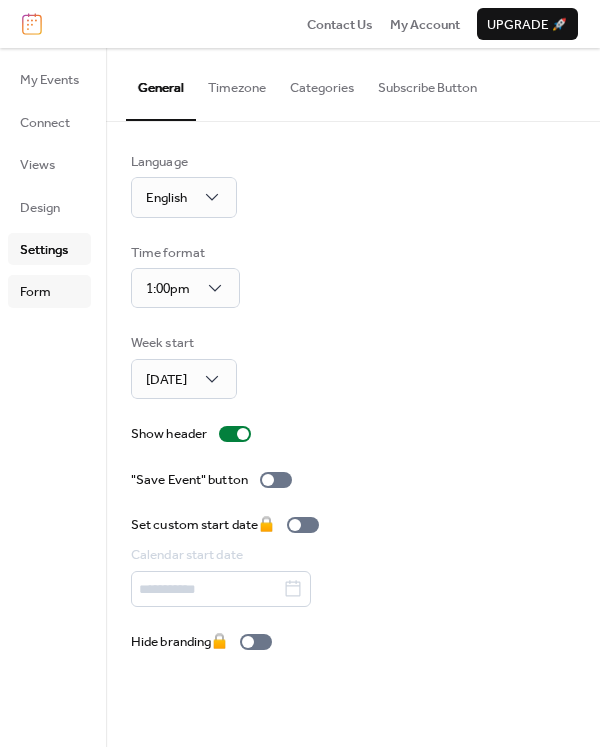 click on "Form" at bounding box center [35, 292] 